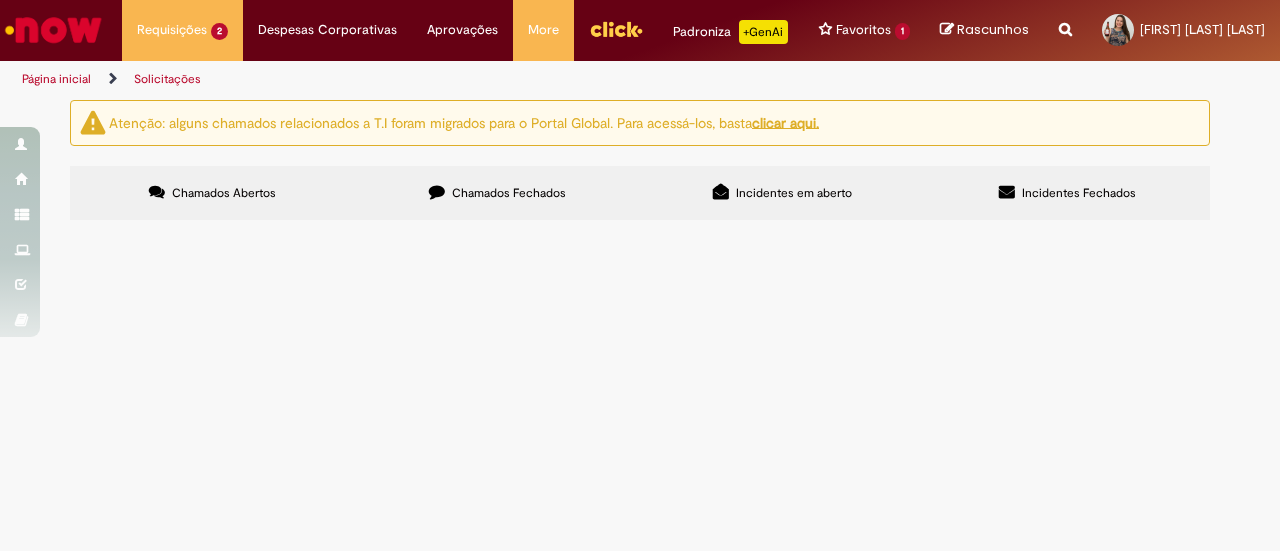 scroll, scrollTop: 0, scrollLeft: 0, axis: both 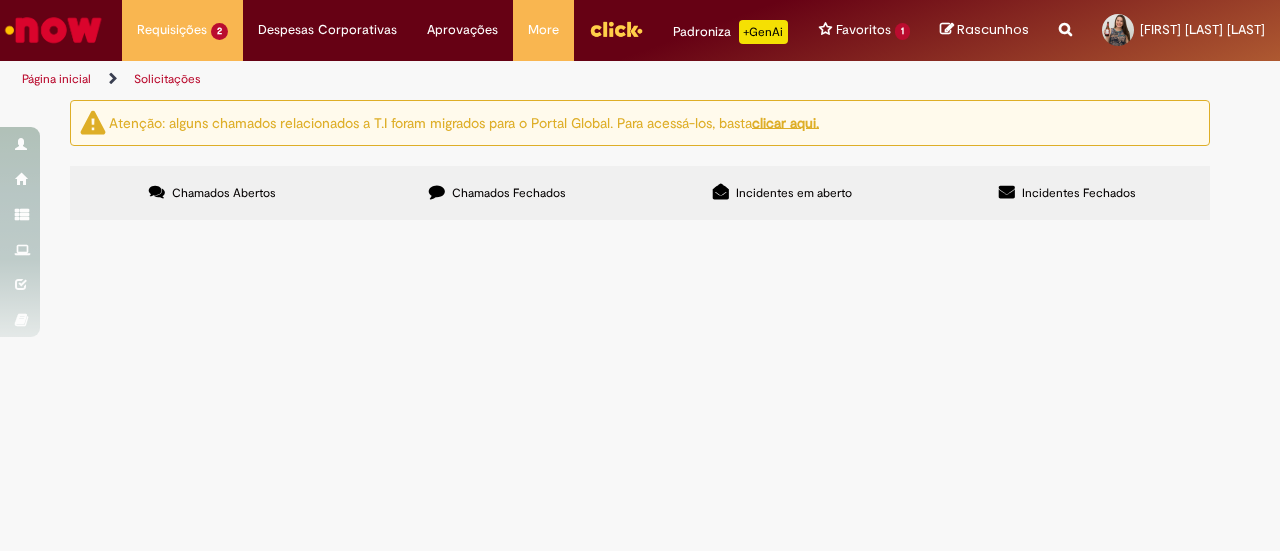 click on "Bom dia, estou retornando de licença maternidade e preciso que meu cartão seja reativado.
Se possível realizar depara de limite:
De: ÉRICA FERRO MARQUES <[EMAIL]>
Para: Naiana Mendonça Lopes <[EMAIL]>" at bounding box center [0, 0] 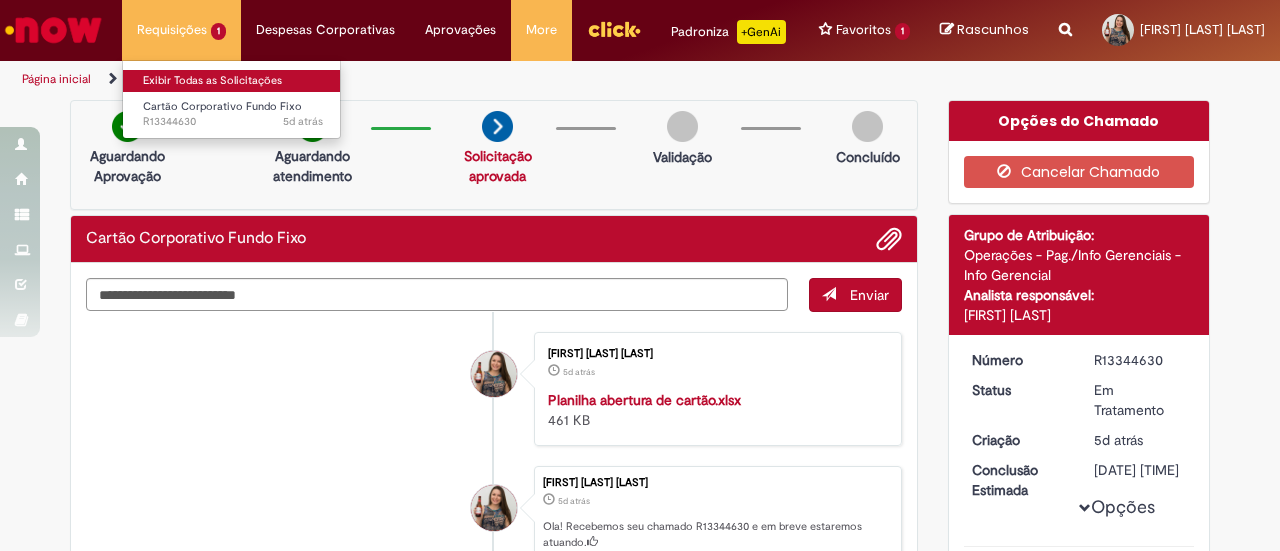 click on "Exibir Todas as Solicitações" at bounding box center [233, 81] 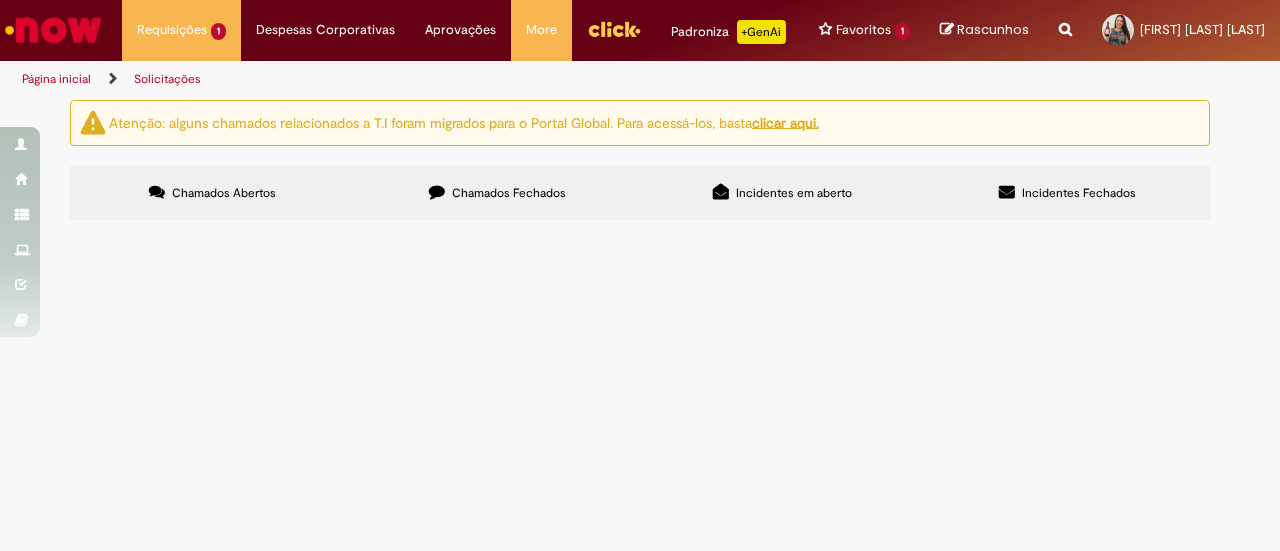click on "Chamados Fechados" at bounding box center [509, 193] 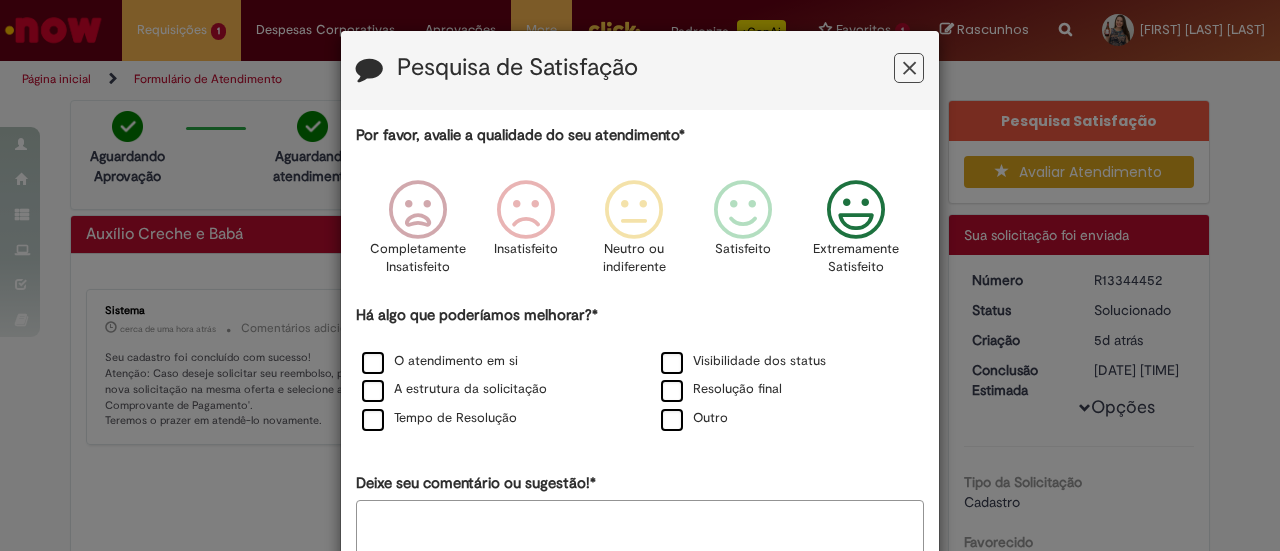 click at bounding box center [856, 210] 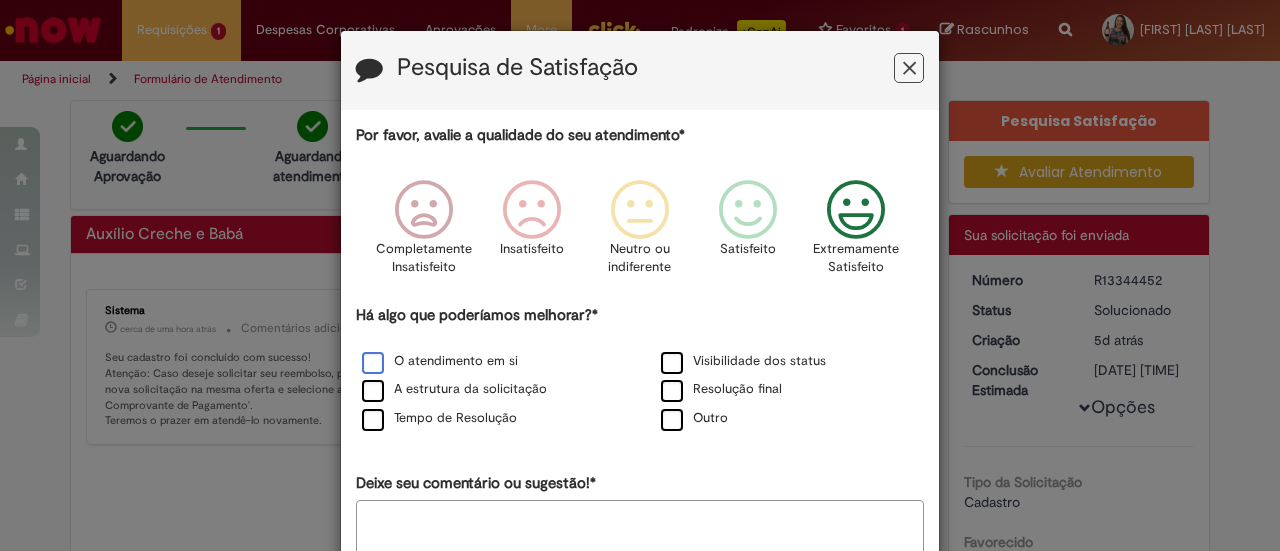 click on "O atendimento em si" at bounding box center [440, 361] 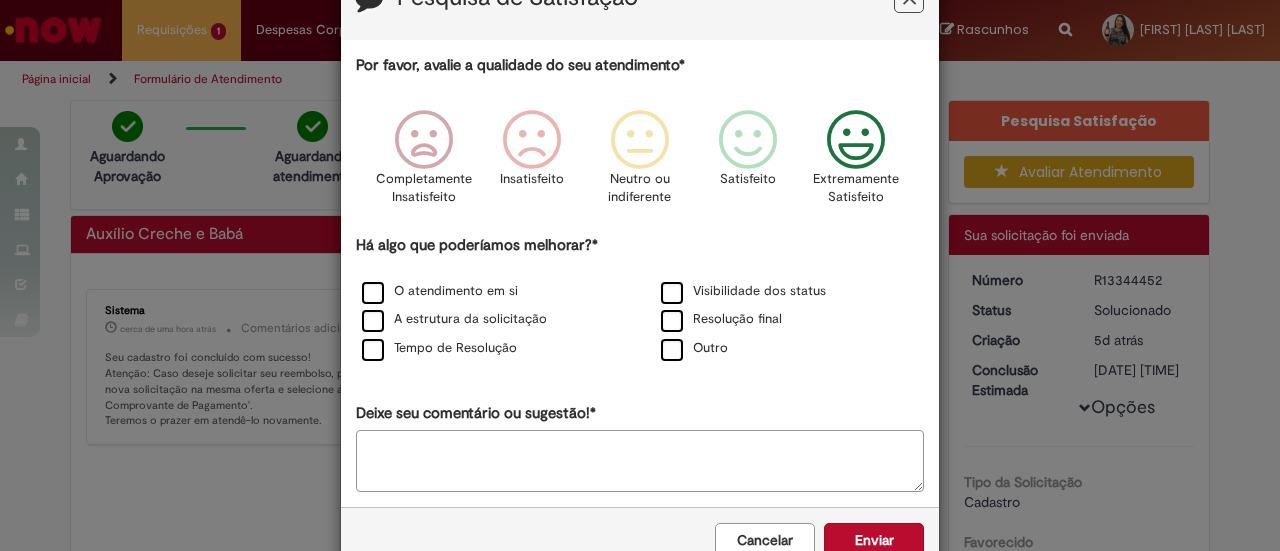 scroll, scrollTop: 119, scrollLeft: 0, axis: vertical 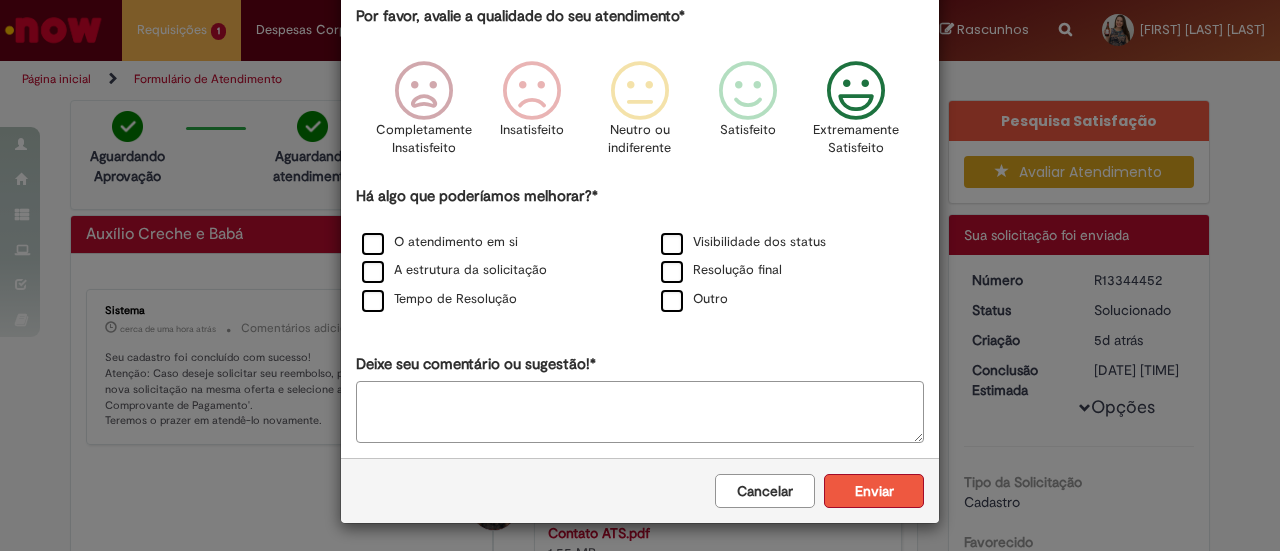 click on "Enviar" at bounding box center [874, 491] 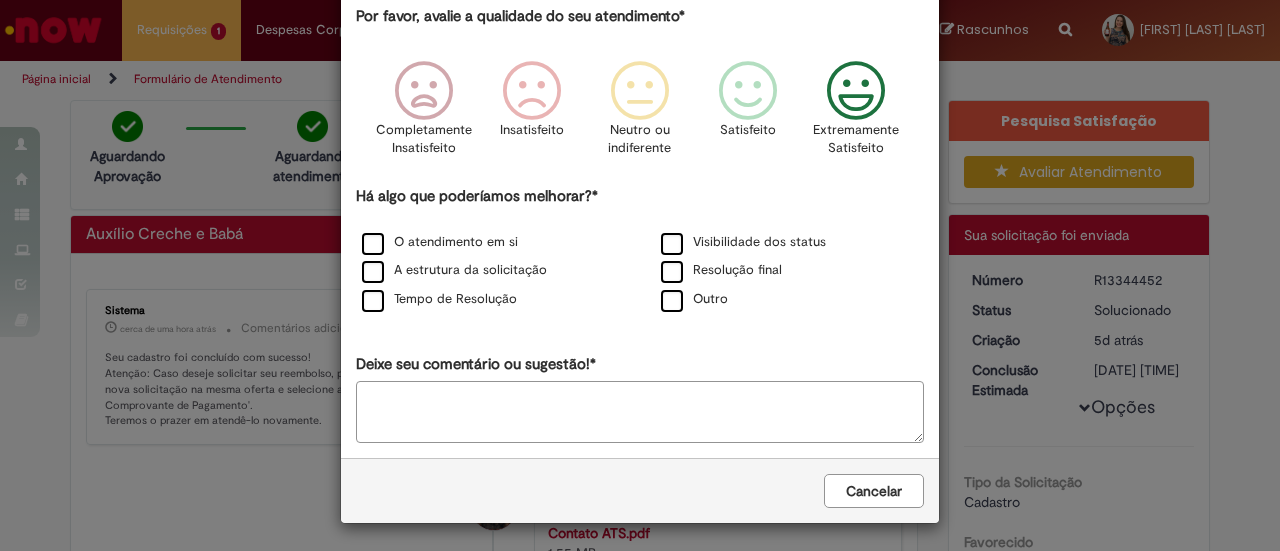 scroll, scrollTop: 0, scrollLeft: 0, axis: both 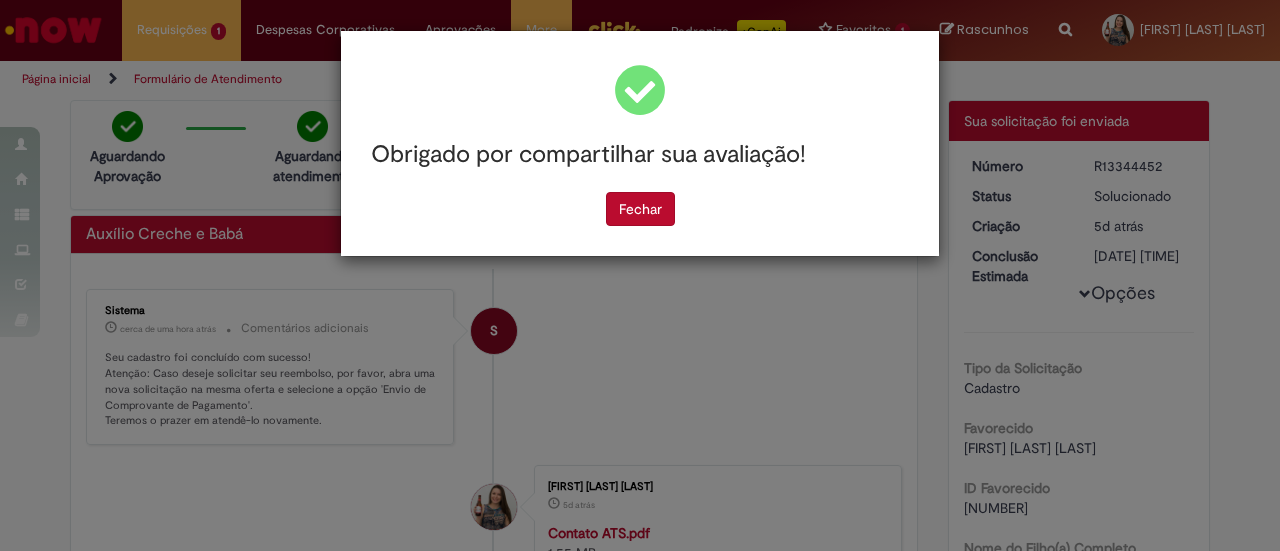 drag, startPoint x: 175, startPoint y: 391, endPoint x: 314, endPoint y: 387, distance: 139.05754 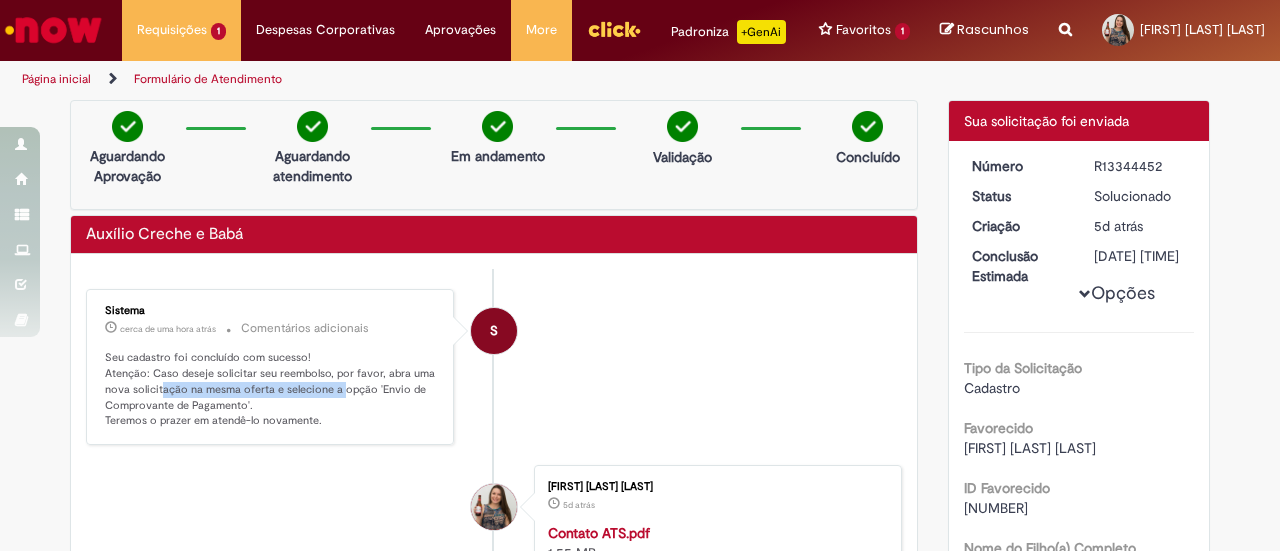 drag, startPoint x: 153, startPoint y: 400, endPoint x: 334, endPoint y: 406, distance: 181.09943 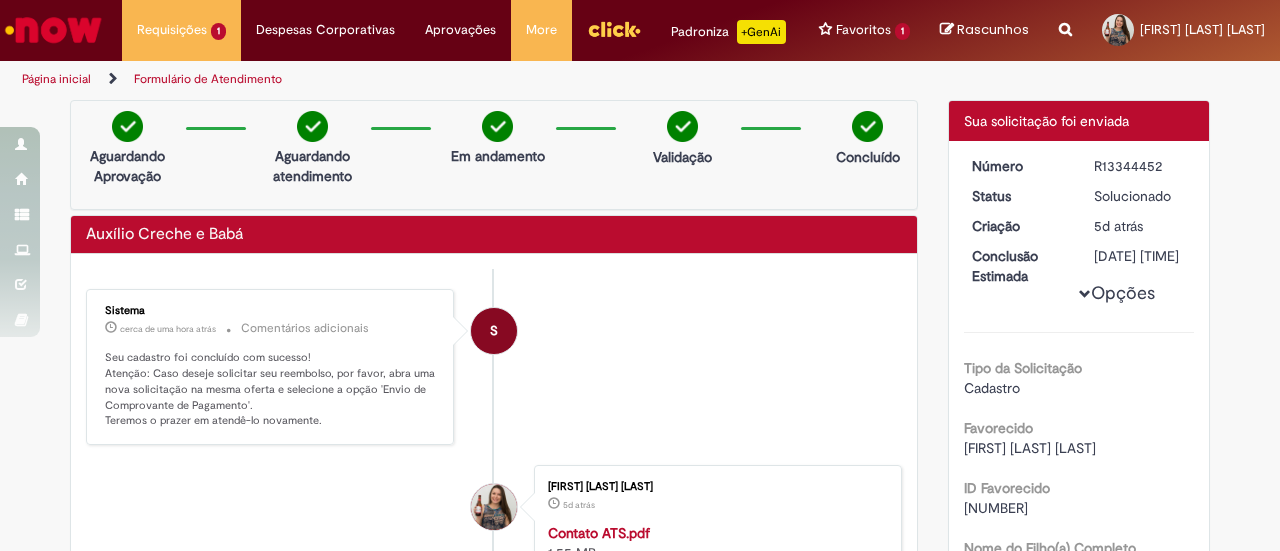 drag, startPoint x: 337, startPoint y: 413, endPoint x: 362, endPoint y: 425, distance: 27.730848 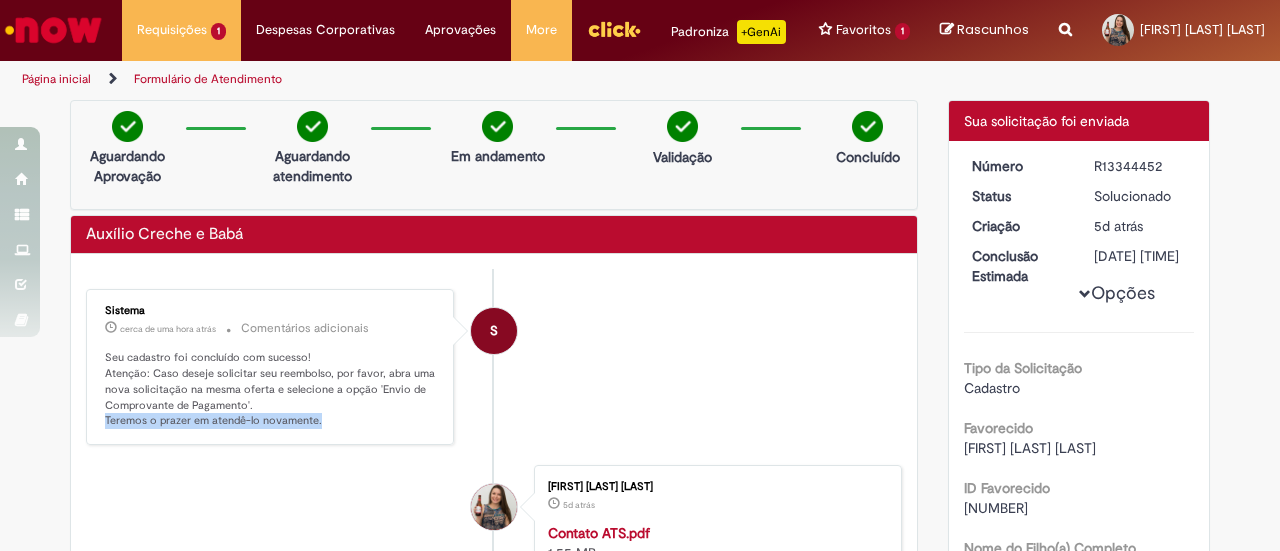 drag, startPoint x: 313, startPoint y: 434, endPoint x: 81, endPoint y: 439, distance: 232.05388 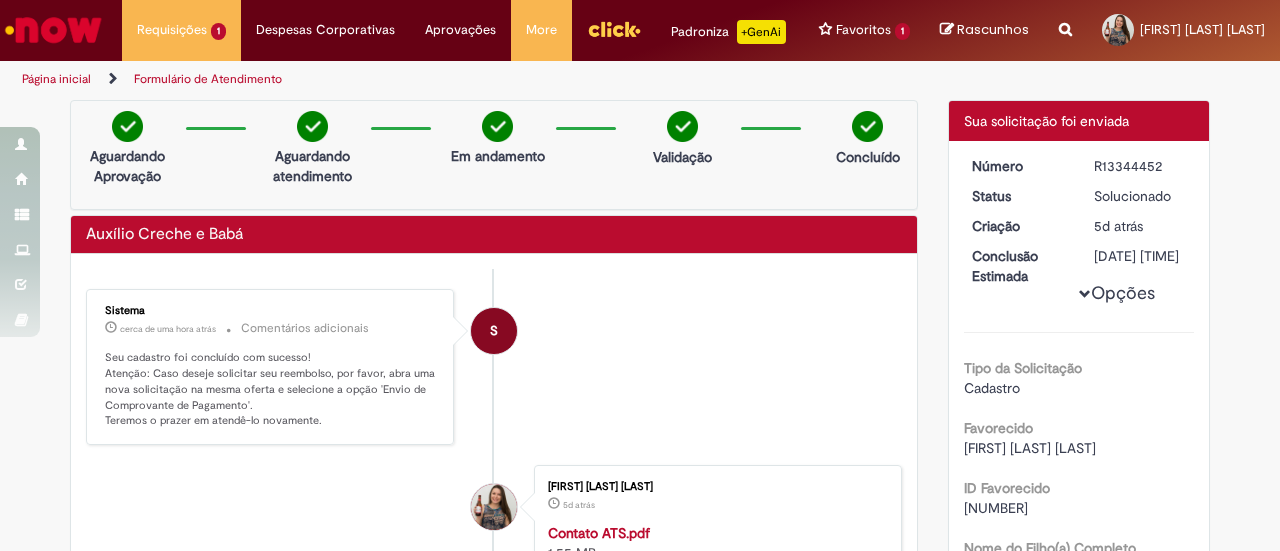 click on "S
Sistema
cerca de uma hora atrás cerca de uma hora atrás     Comentários adicionais
Seu cadastro foi concluído com sucesso!
Atenção: Caso deseje solicitar seu reembolso, por favor, abra uma nova solicitação na mesma oferta e selecione a opção 'Envio de Comprovante de Pagamento'.
Teremos o prazer em atendê-lo novamente.
Naiana Mendonca Lopes
5d atrás 5 dias atrás
Contato ATS.pdf  1.55 MB" at bounding box center (494, 842) 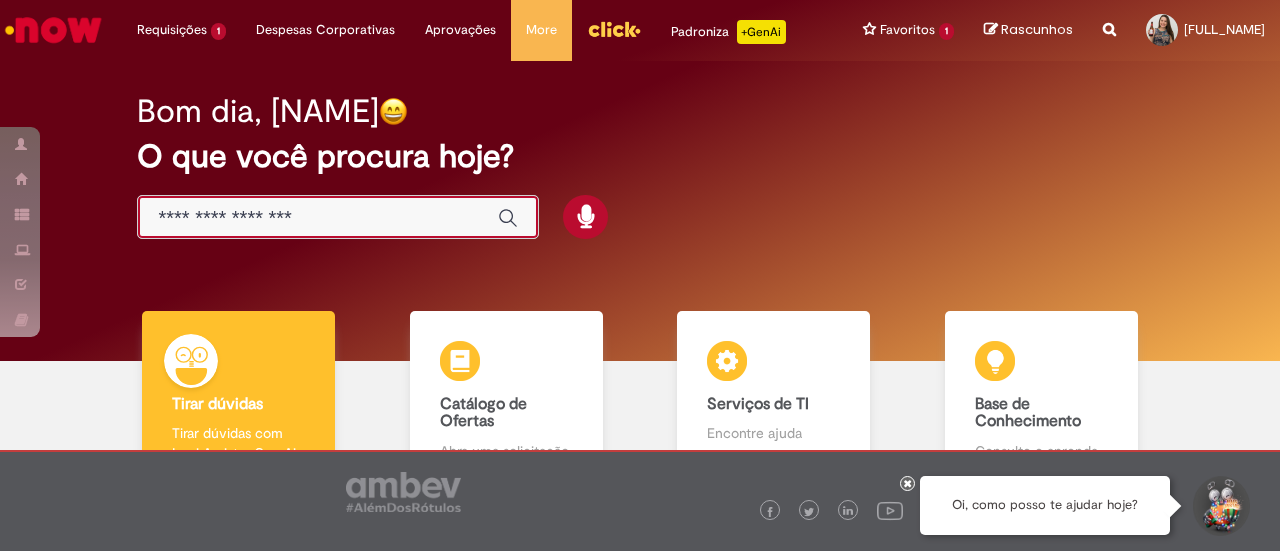 click at bounding box center [318, 218] 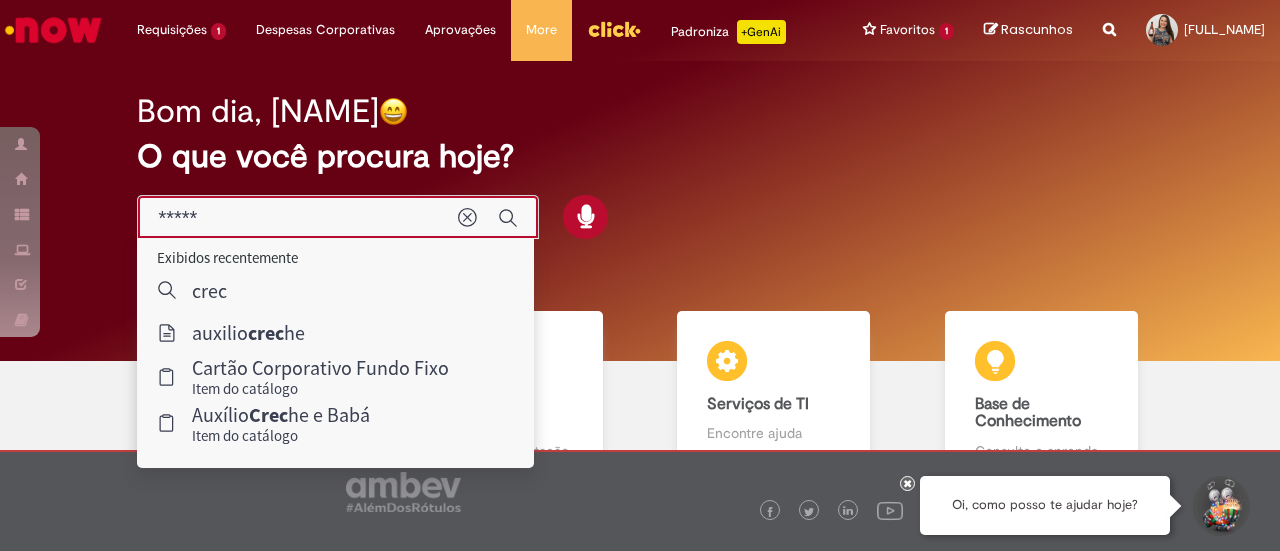 type on "******" 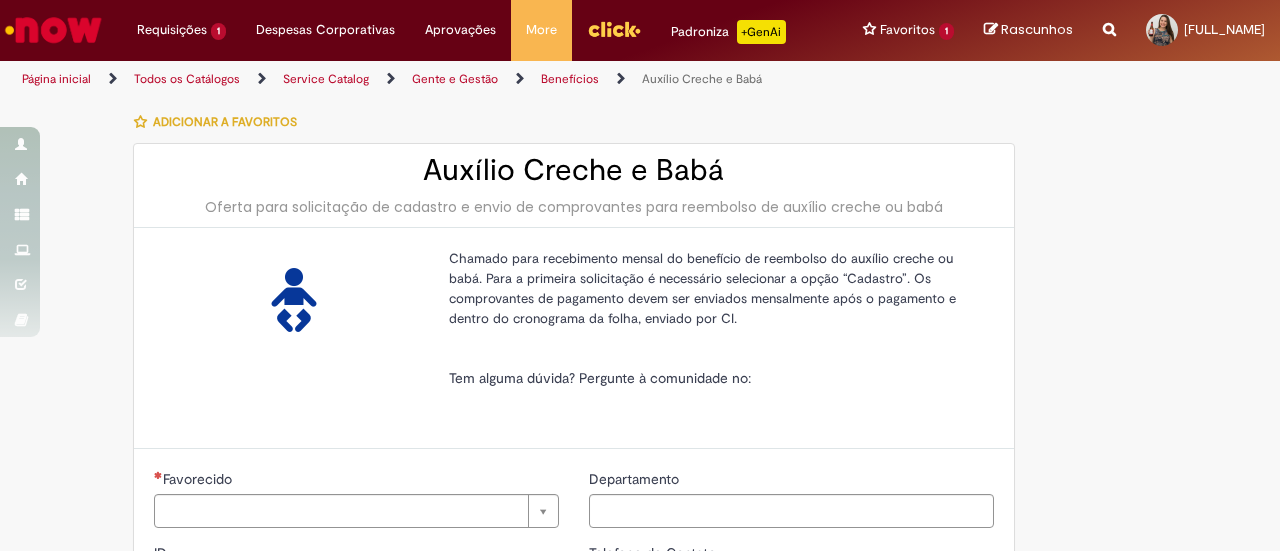 type on "********" 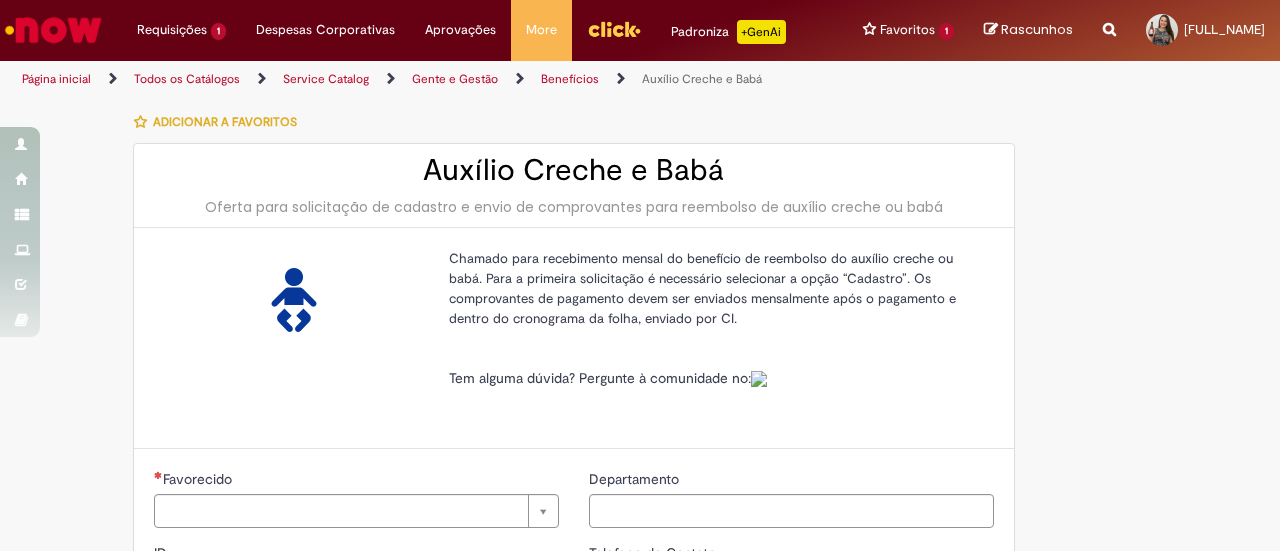 type on "**********" 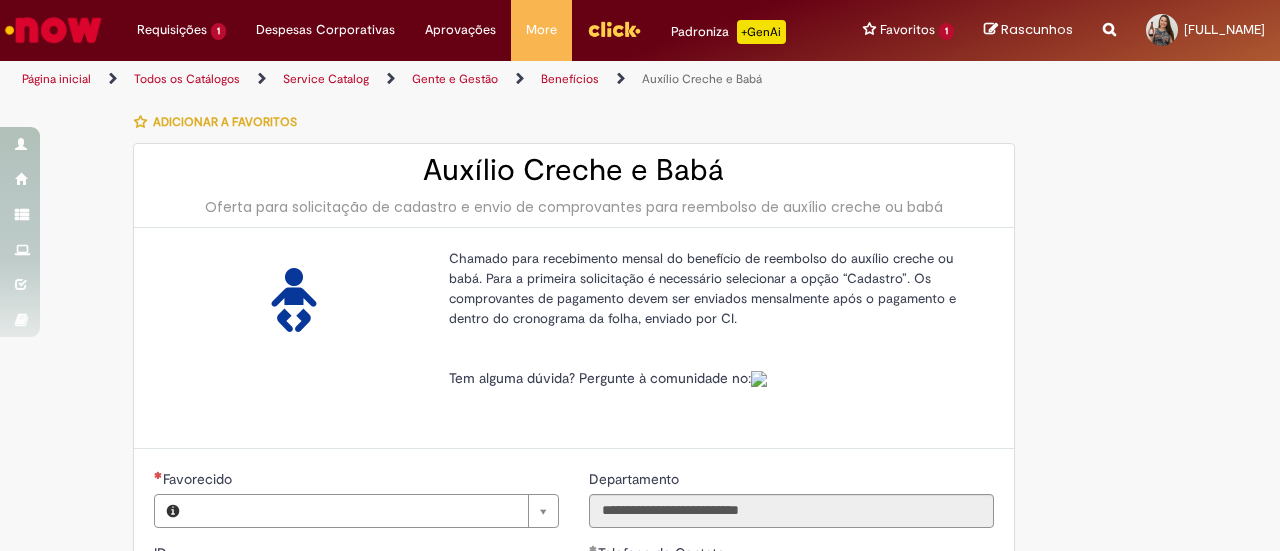 type on "**********" 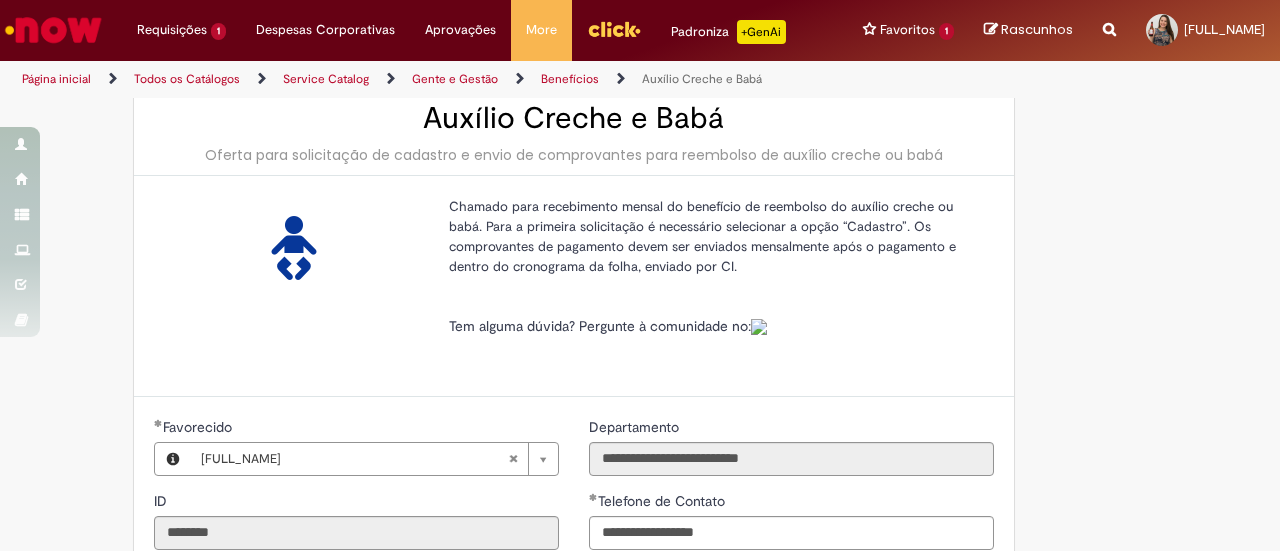 type on "**********" 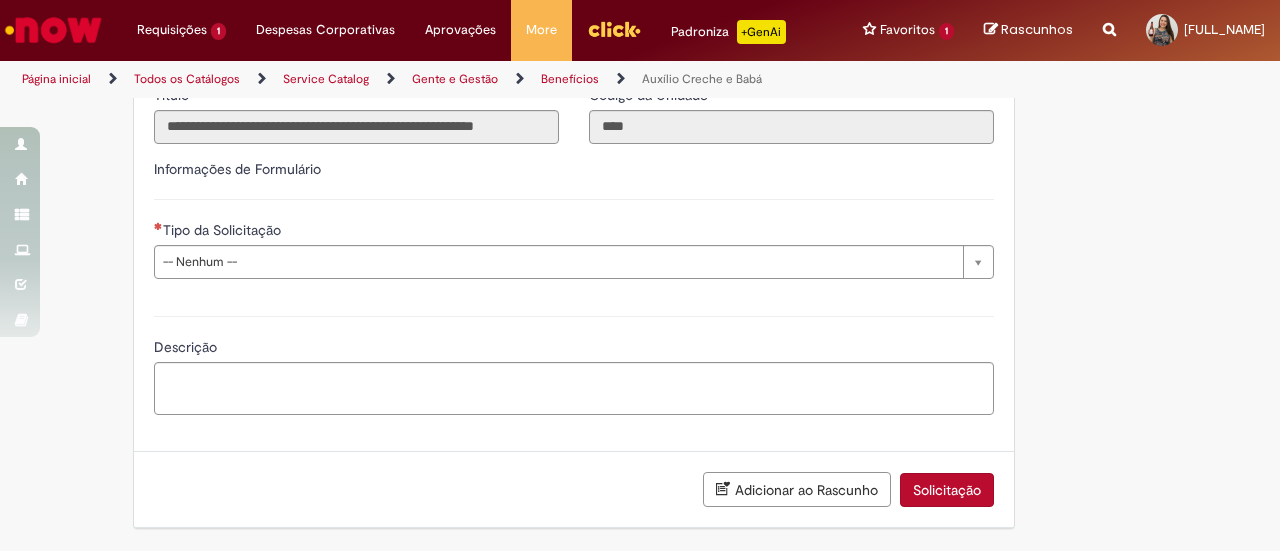 scroll, scrollTop: 642, scrollLeft: 0, axis: vertical 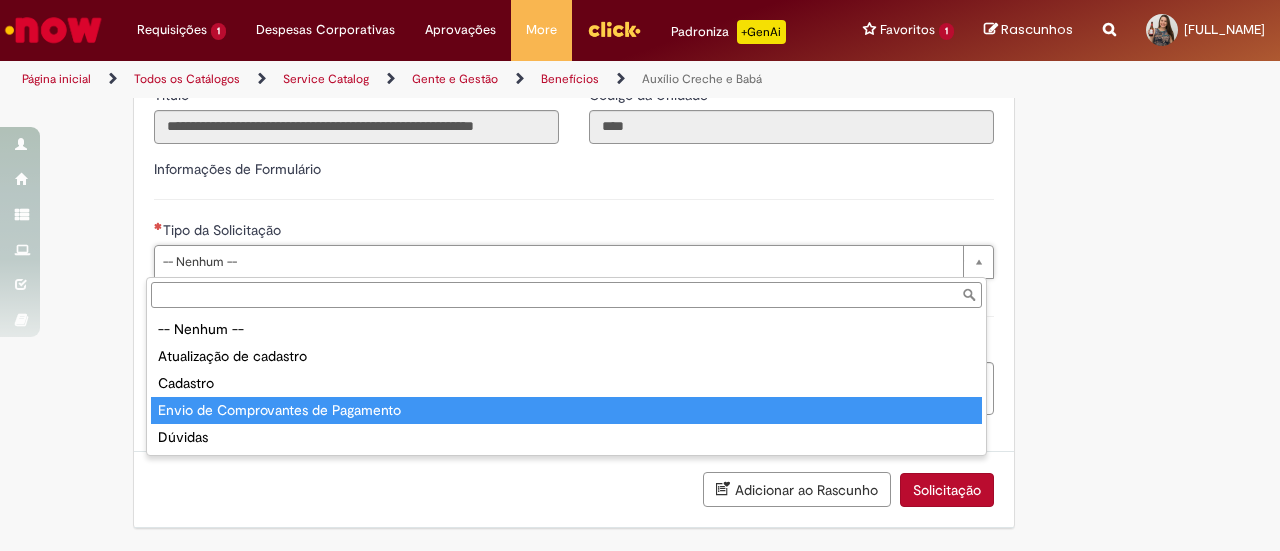 type on "**********" 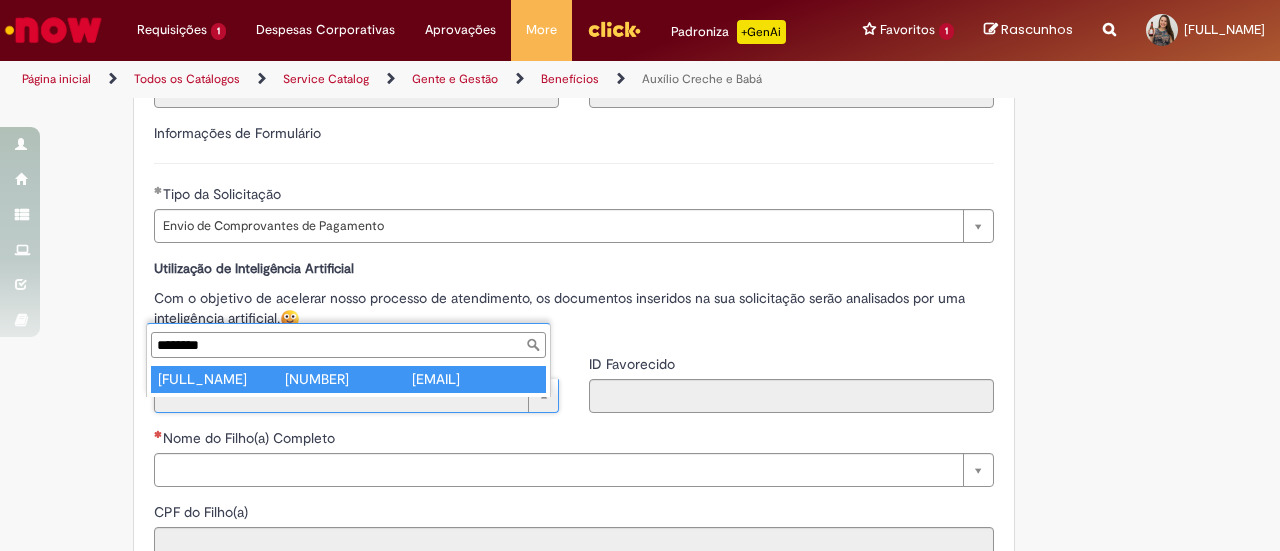 type on "********" 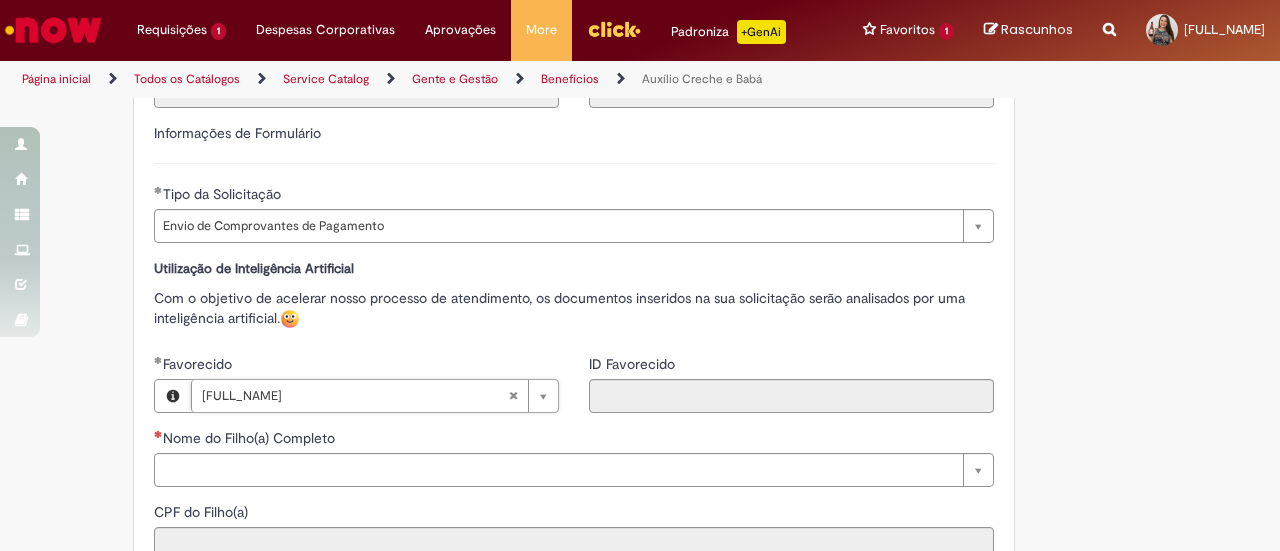 type on "********" 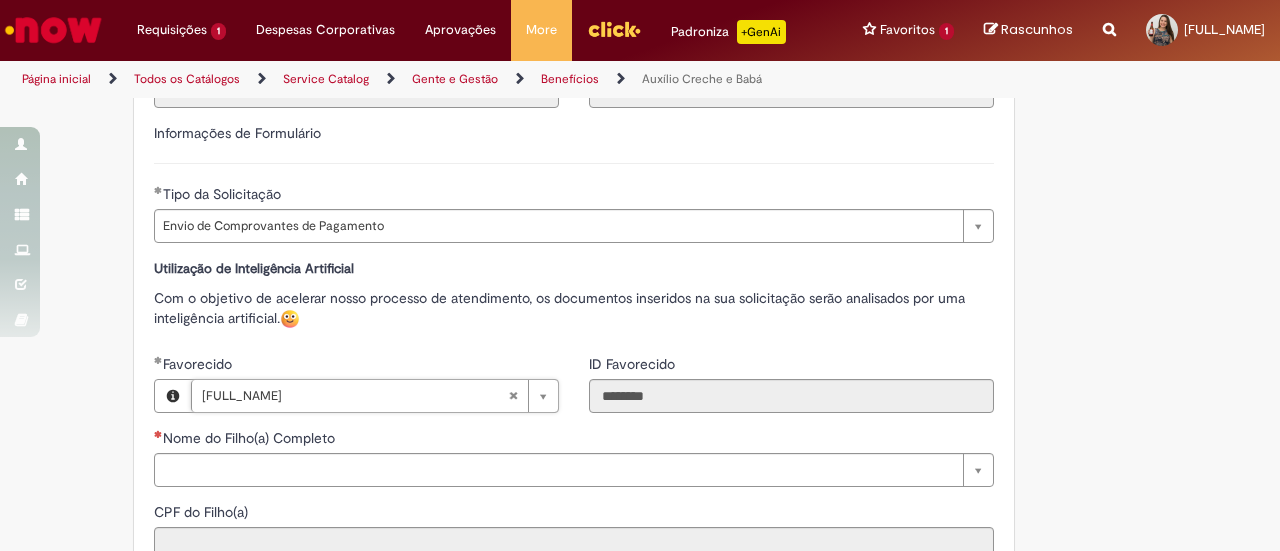 scroll, scrollTop: 742, scrollLeft: 0, axis: vertical 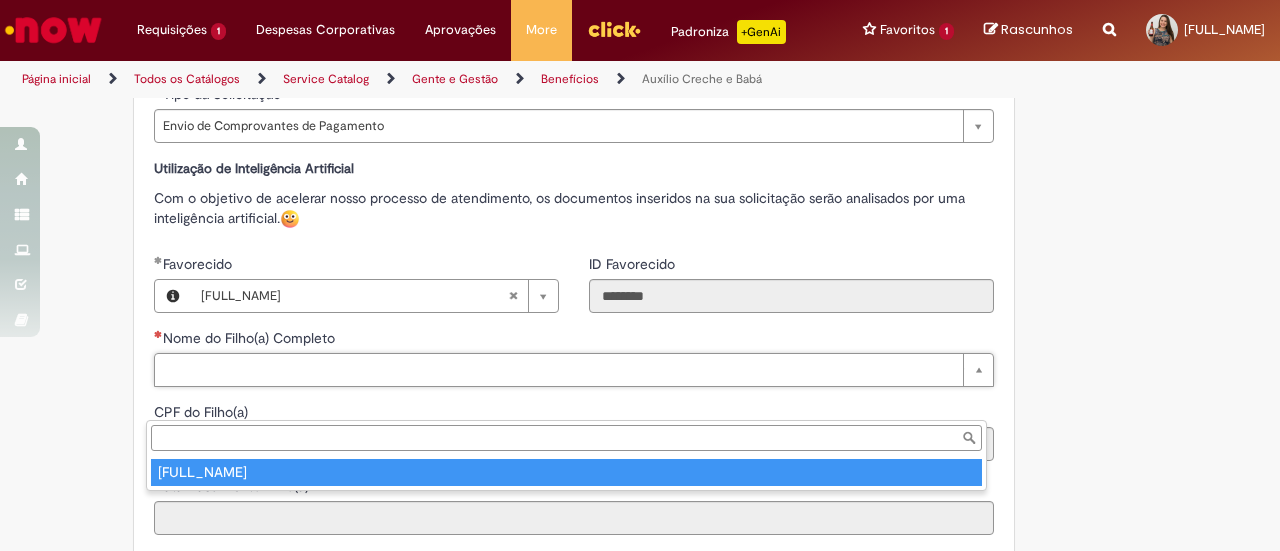 type on "**********" 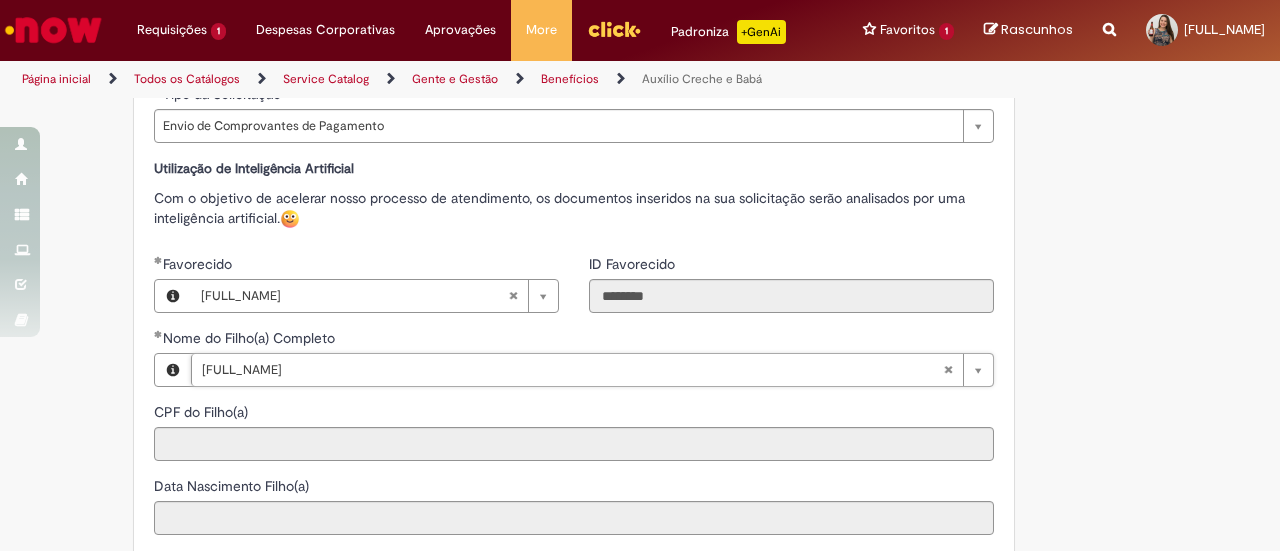 type on "**********" 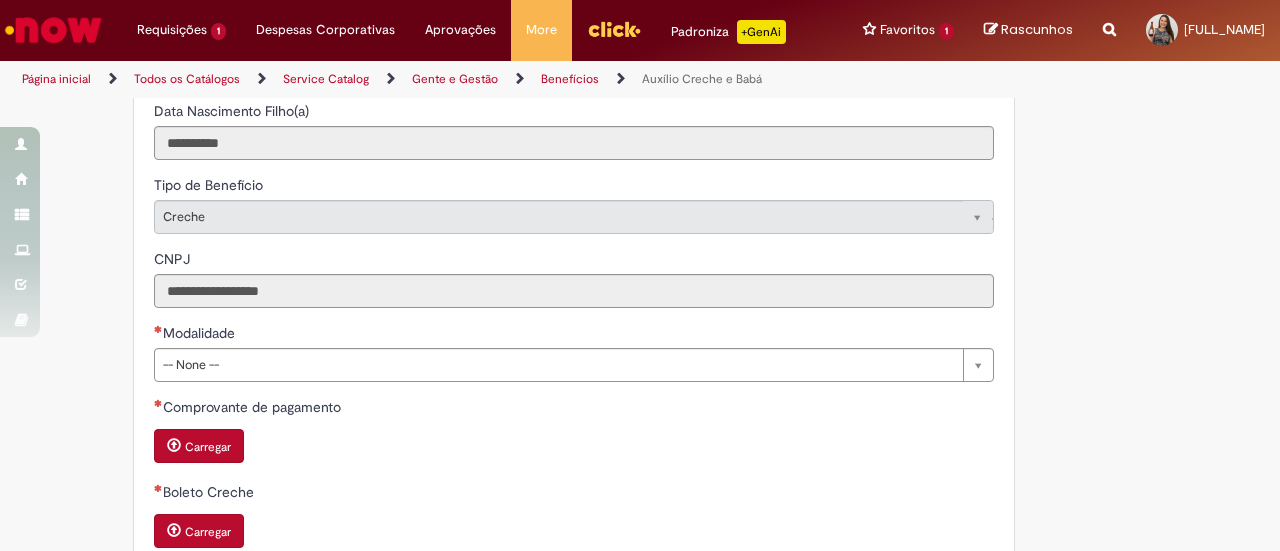scroll, scrollTop: 1142, scrollLeft: 0, axis: vertical 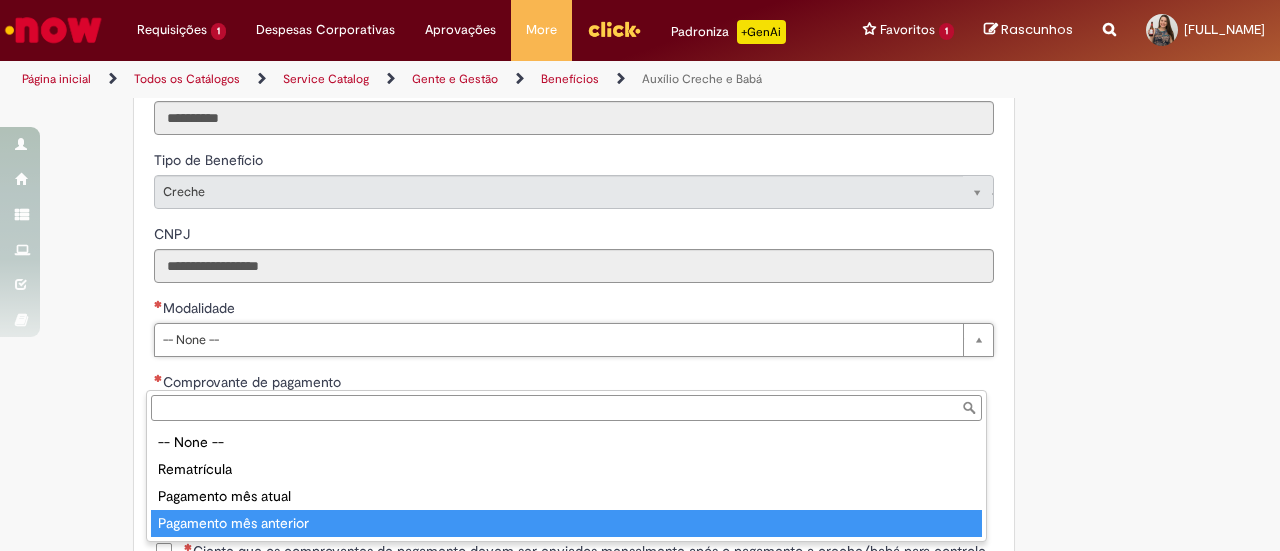 type on "**********" 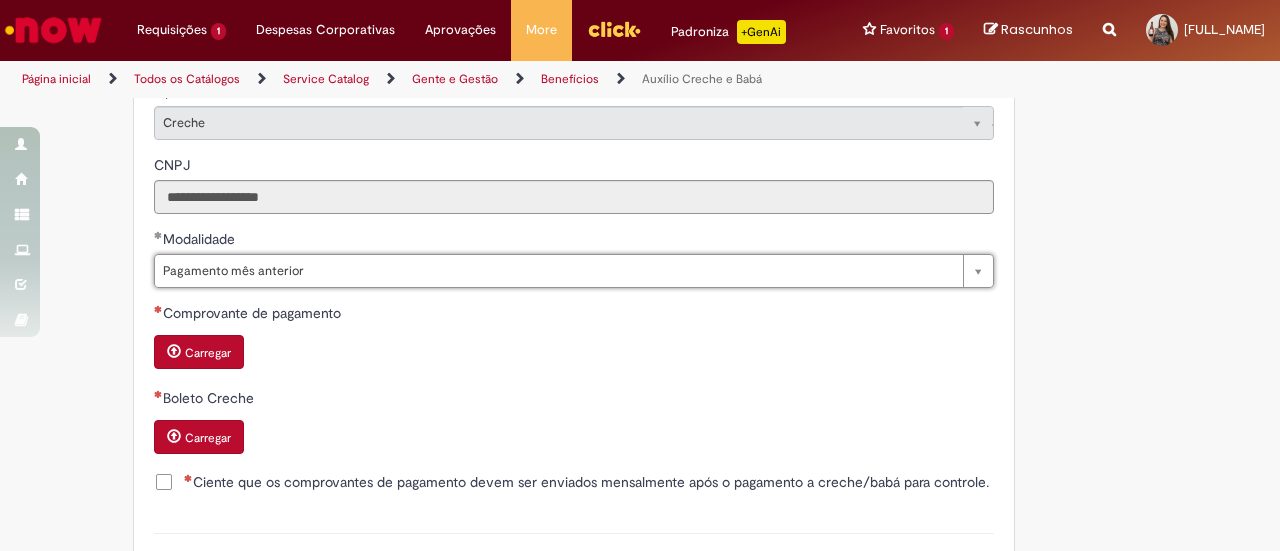 scroll, scrollTop: 1242, scrollLeft: 0, axis: vertical 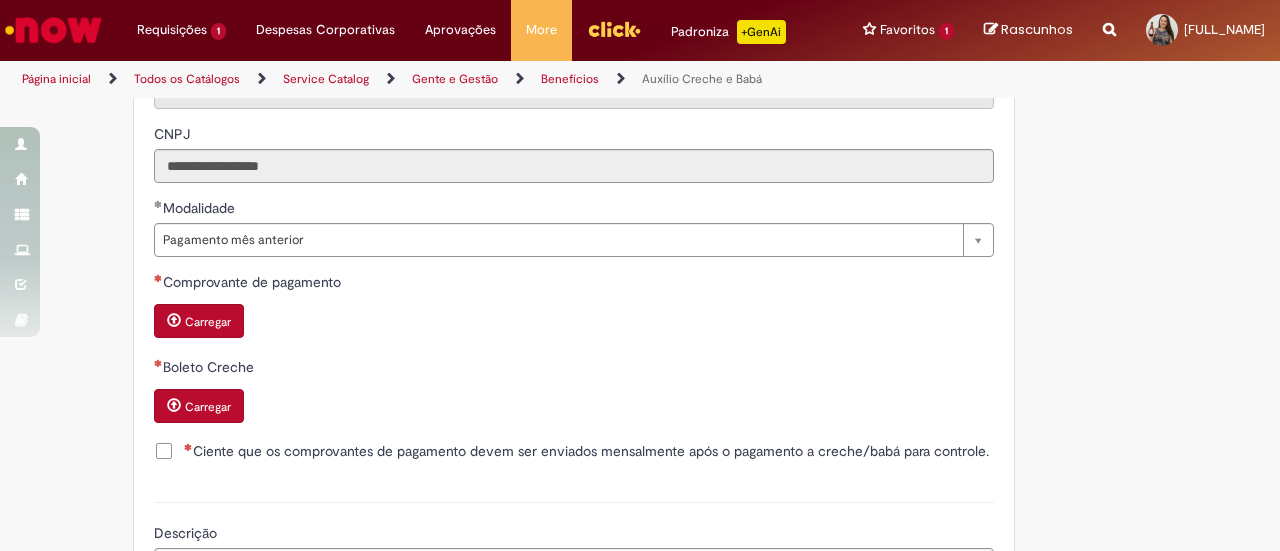 click on "Carregar" at bounding box center [208, 322] 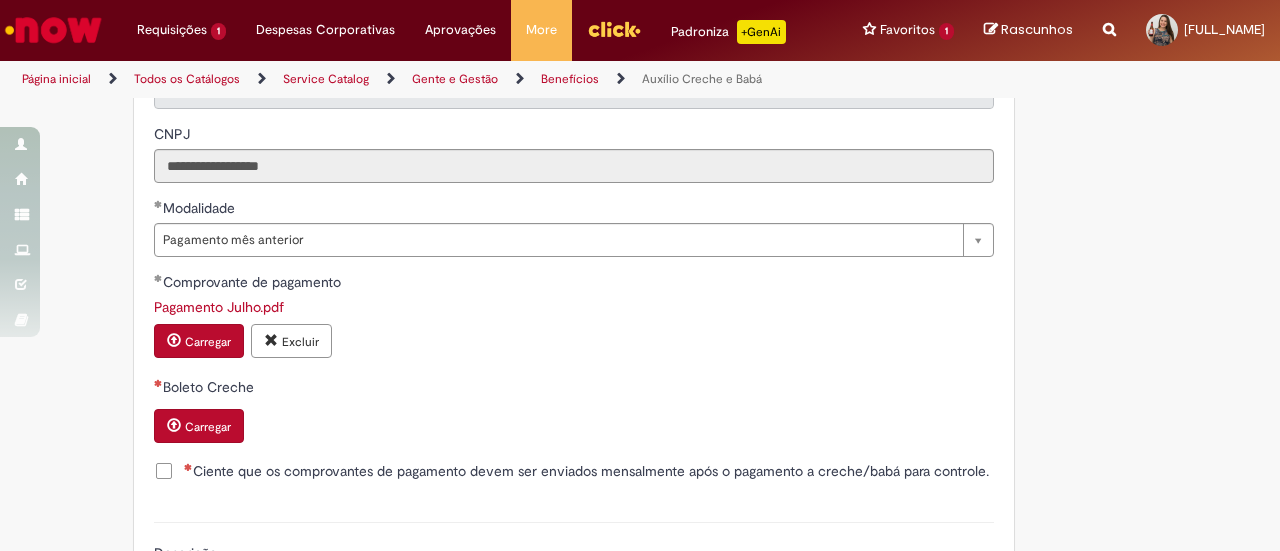 click on "Carregar" at bounding box center [208, 427] 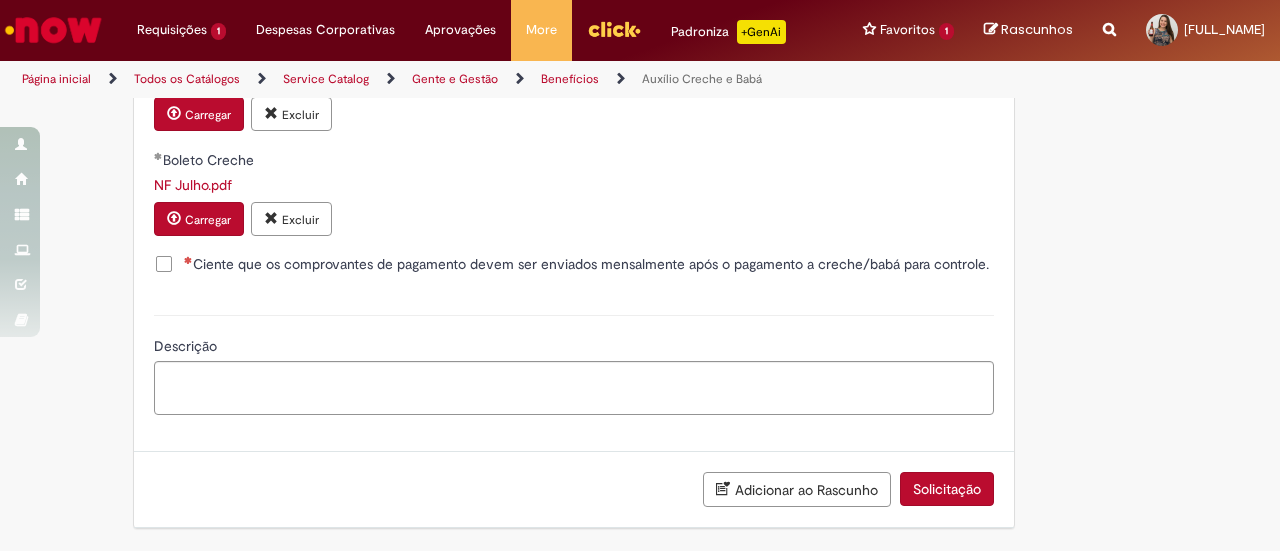 scroll, scrollTop: 1502, scrollLeft: 0, axis: vertical 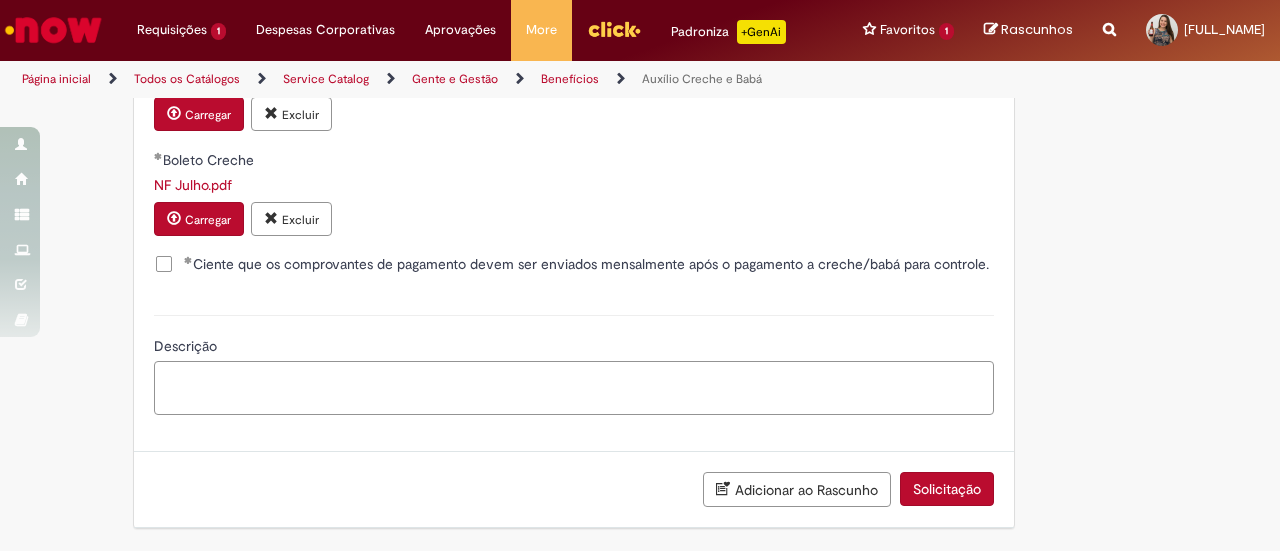 click on "Descrição" at bounding box center [574, 387] 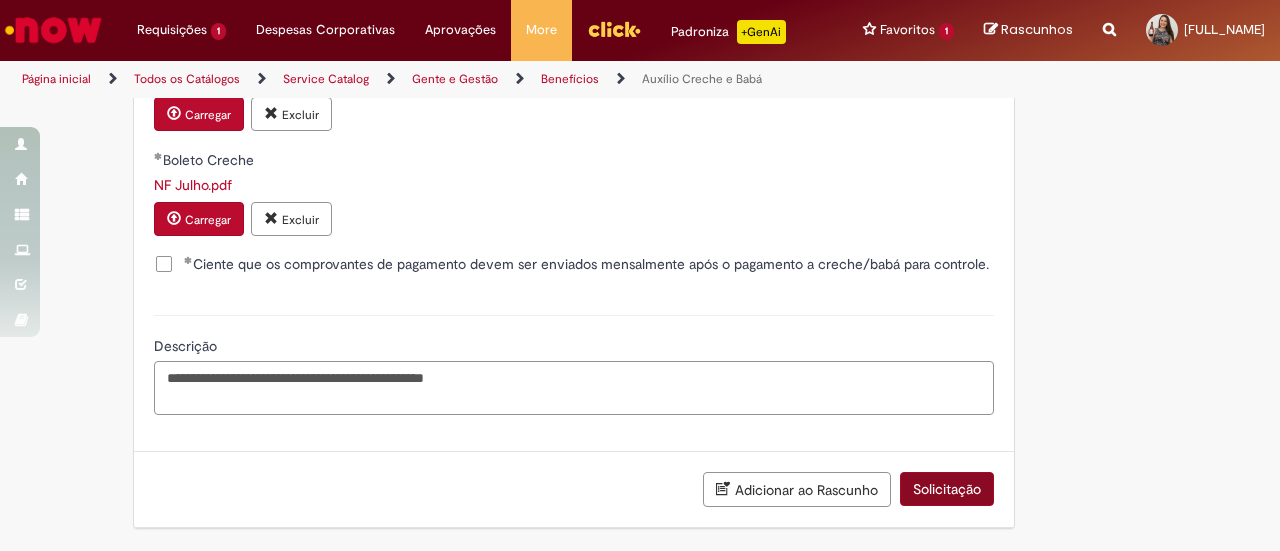 type on "**********" 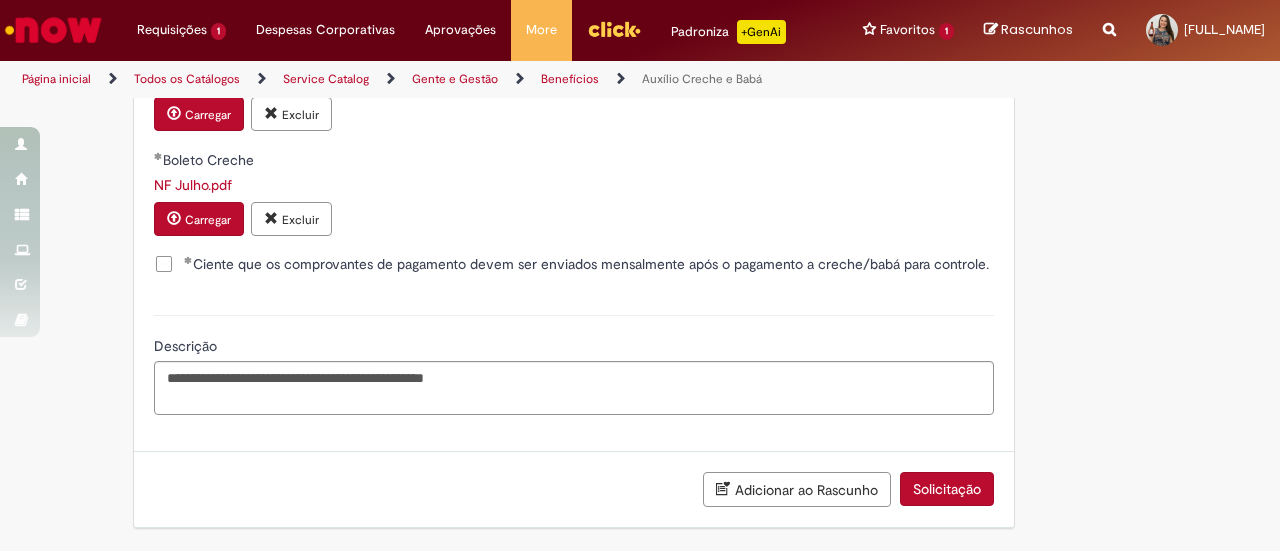 click on "Solicitação" at bounding box center [947, 489] 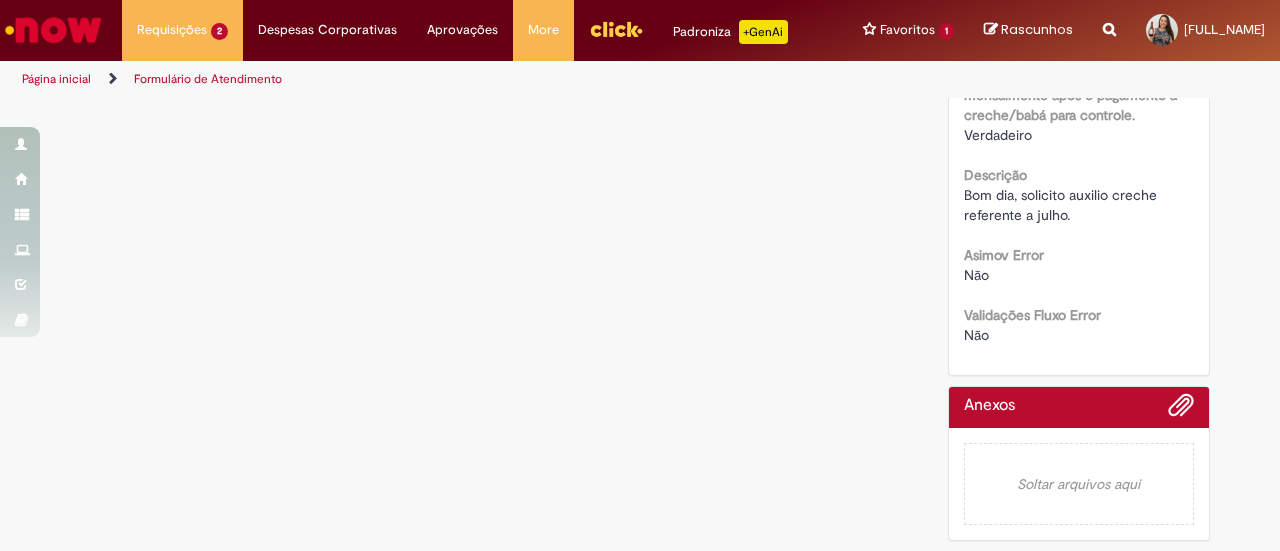 scroll, scrollTop: 0, scrollLeft: 0, axis: both 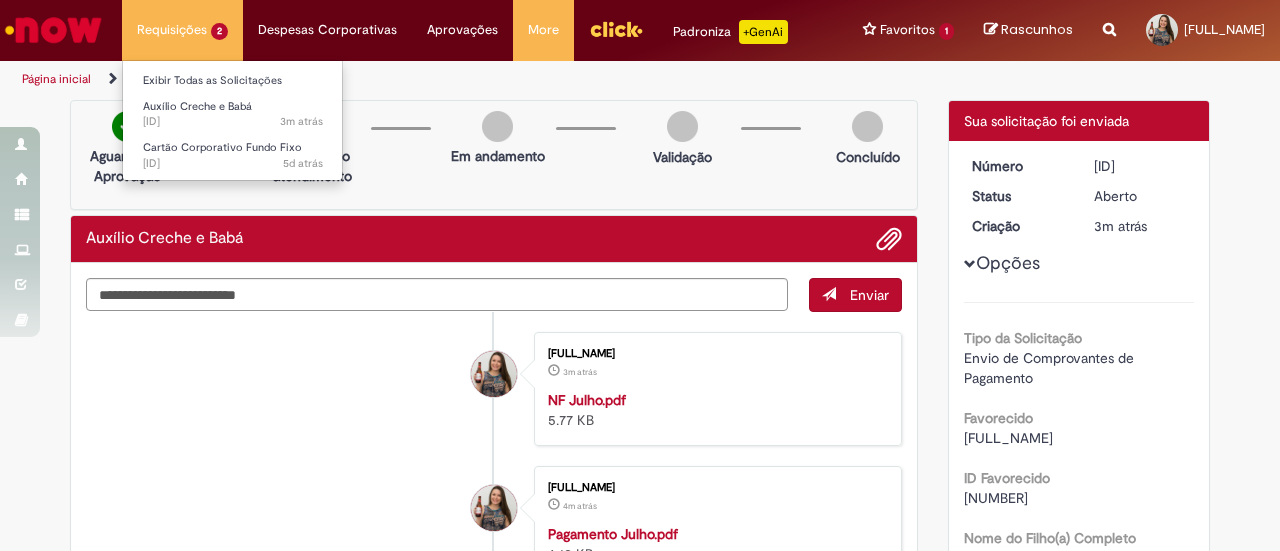click on "Requisições   2
Exibir Todas as Solicitações
Auxílio Creche e Babá
3m atrás 3 minutos atrás  R13354966
Cartão Corporativo Fundo Fixo
5d atrás 5 dias atrás  R13344630" at bounding box center [182, 30] 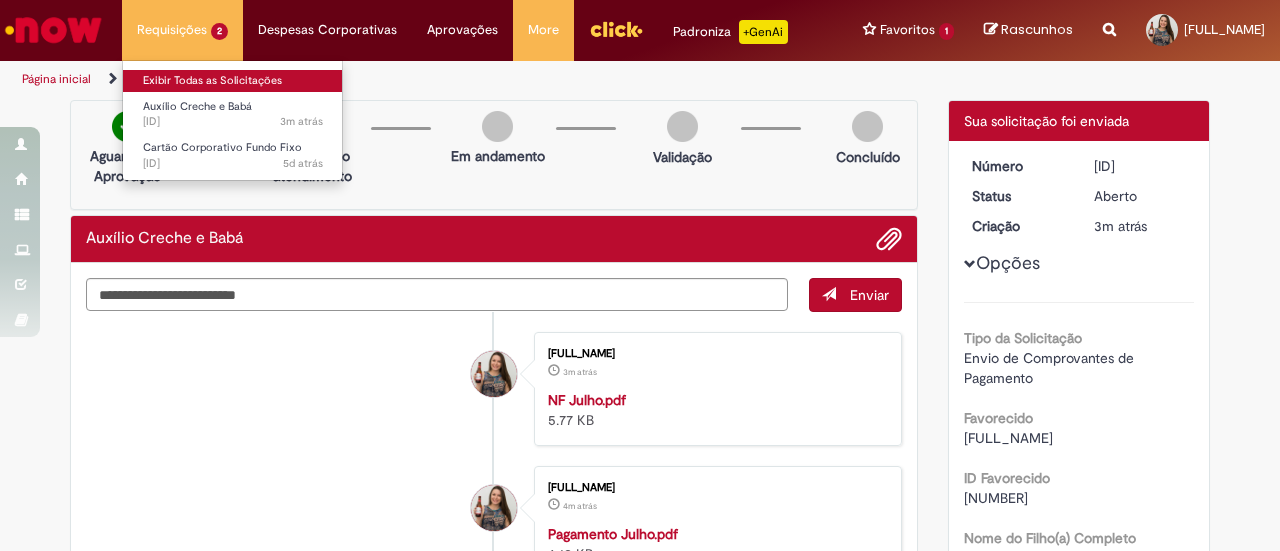 click on "Exibir Todas as Solicitações" at bounding box center (233, 81) 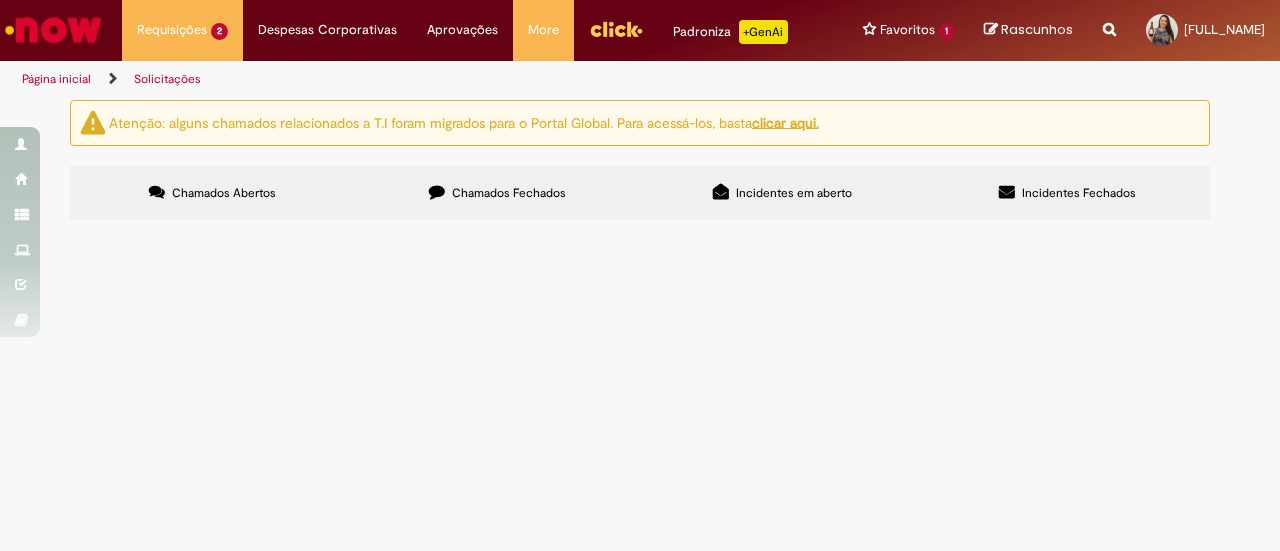 click on "Bom dia, solicito auxilio creche referente a julho." at bounding box center [0, 0] 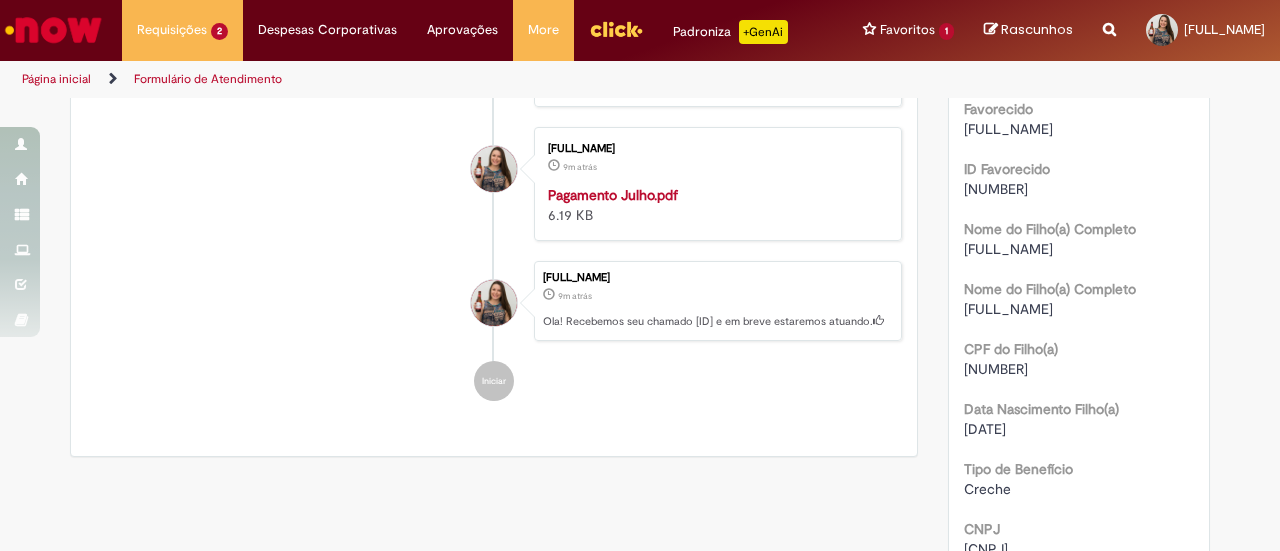 scroll, scrollTop: 308, scrollLeft: 0, axis: vertical 